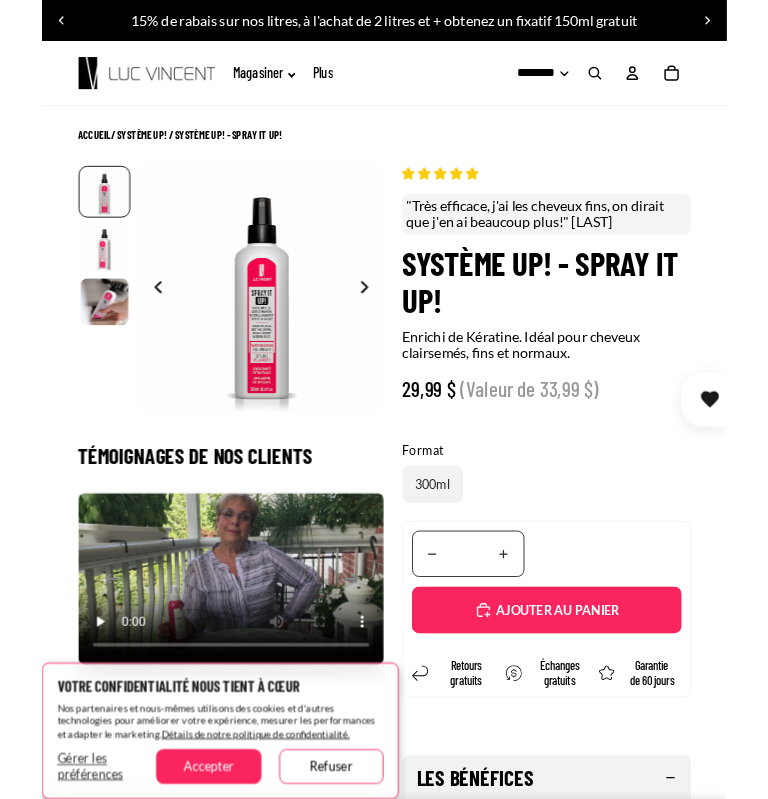 scroll, scrollTop: 0, scrollLeft: 0, axis: both 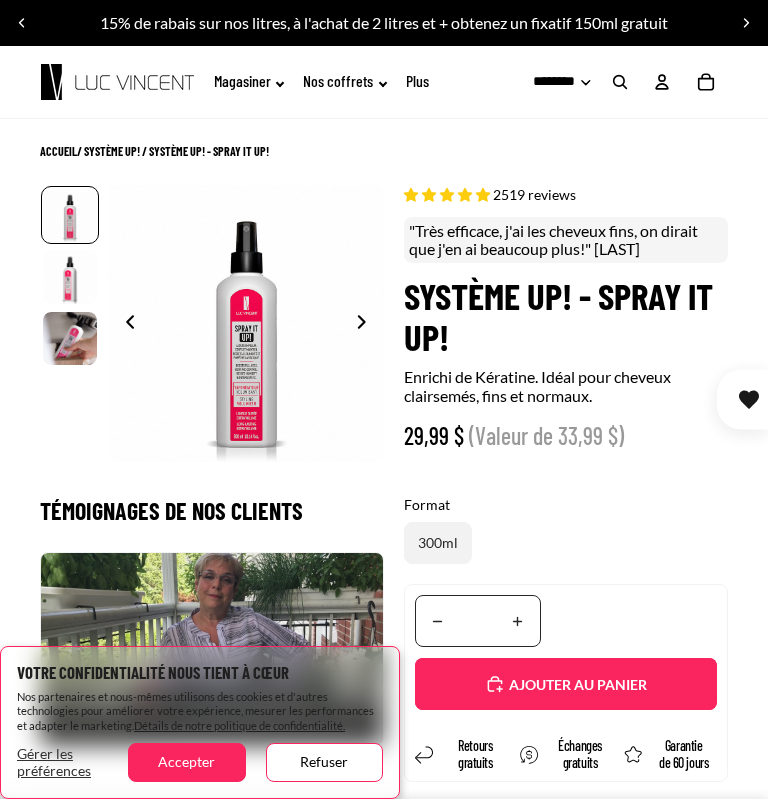 select on "**********" 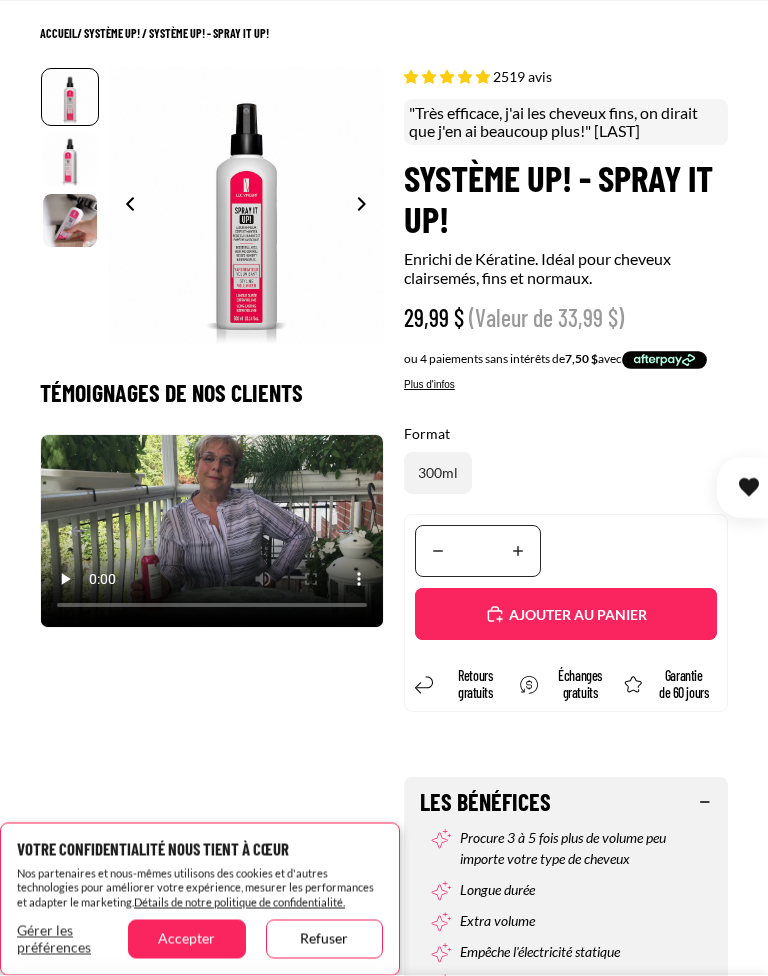 scroll, scrollTop: 118, scrollLeft: 0, axis: vertical 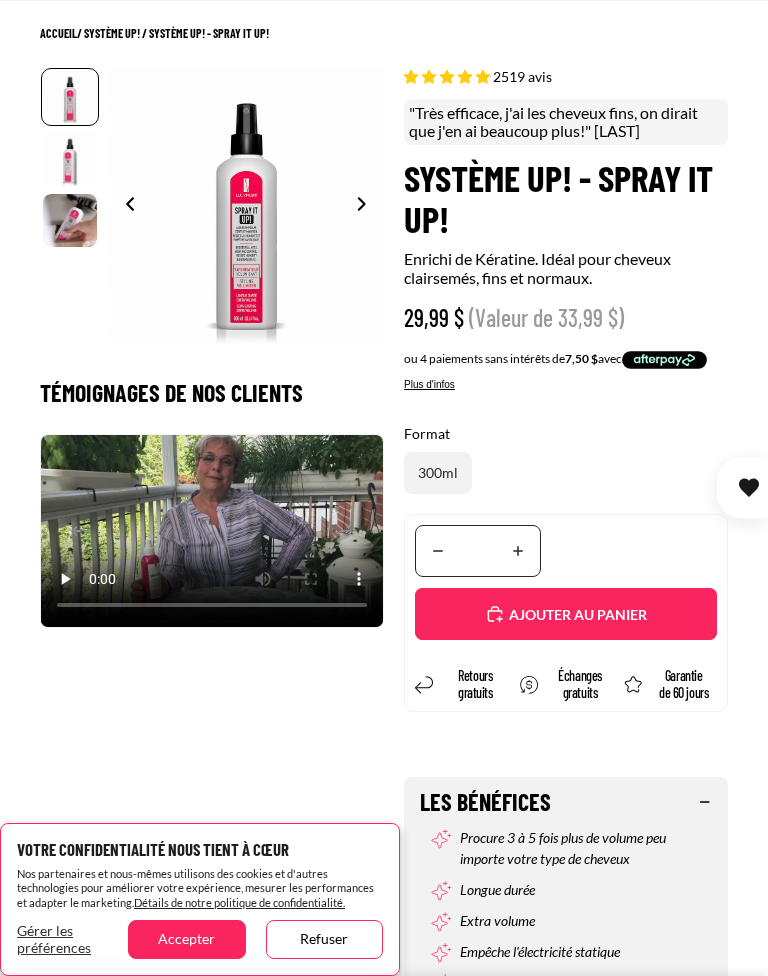 click on "Ajouté" at bounding box center (566, 614) 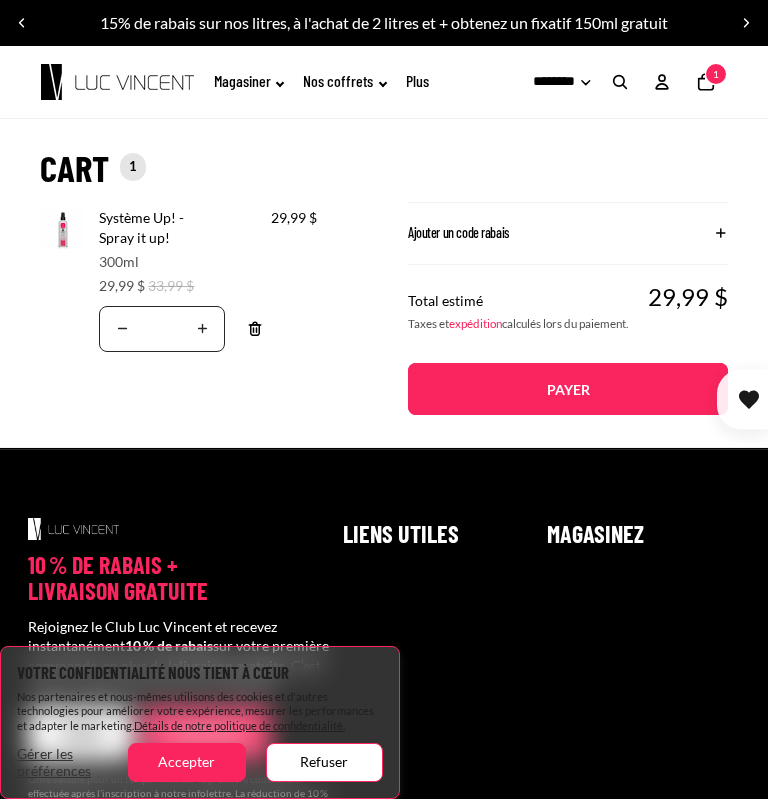 scroll, scrollTop: 0, scrollLeft: 0, axis: both 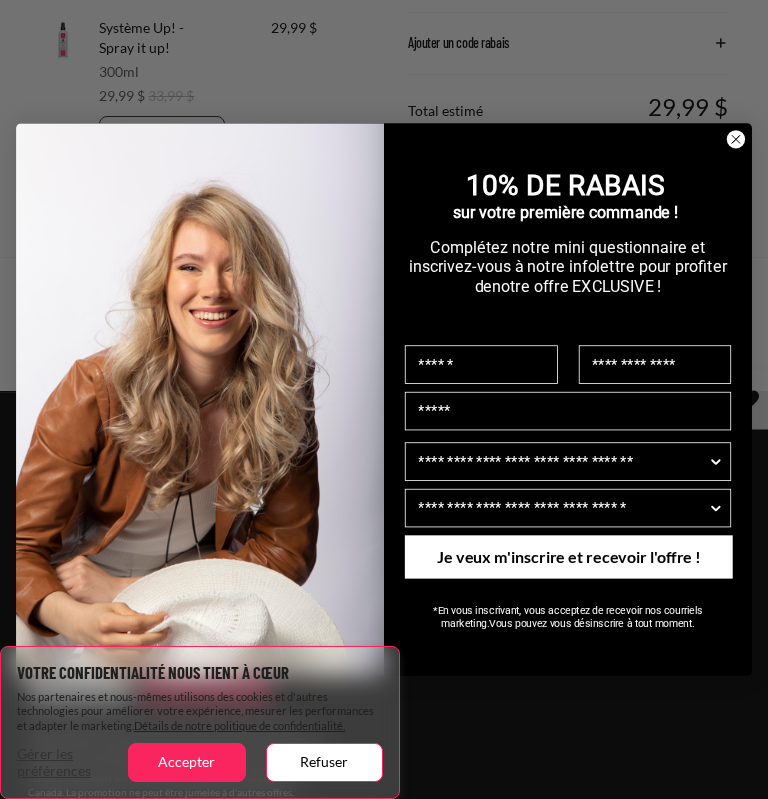 click at bounding box center [481, 364] 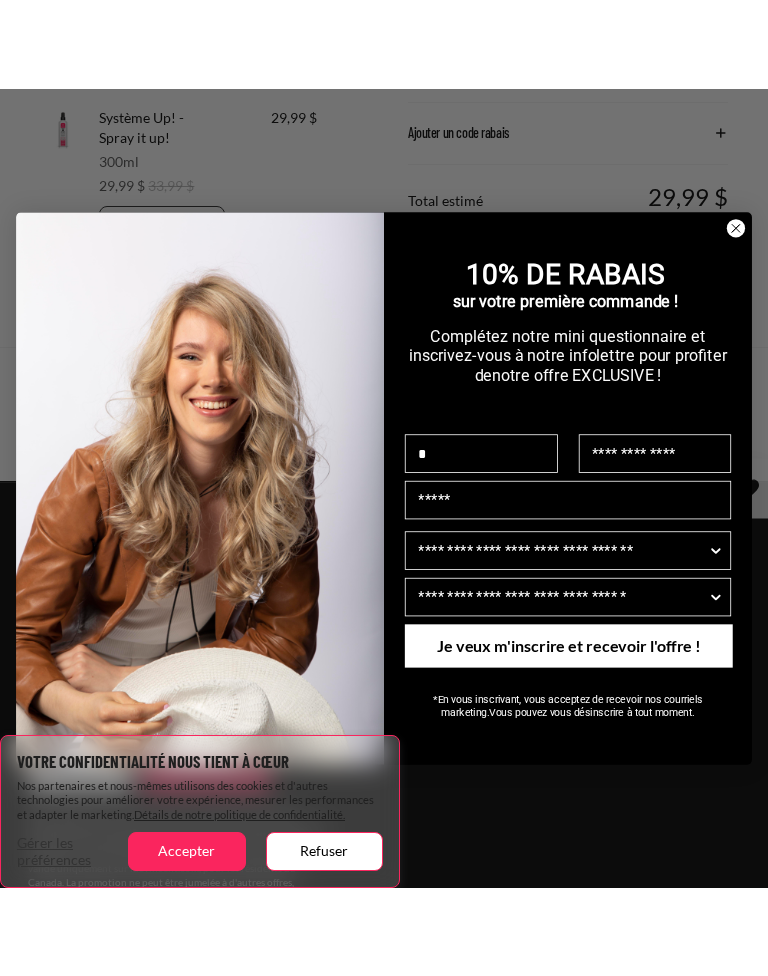 scroll, scrollTop: 0, scrollLeft: 0, axis: both 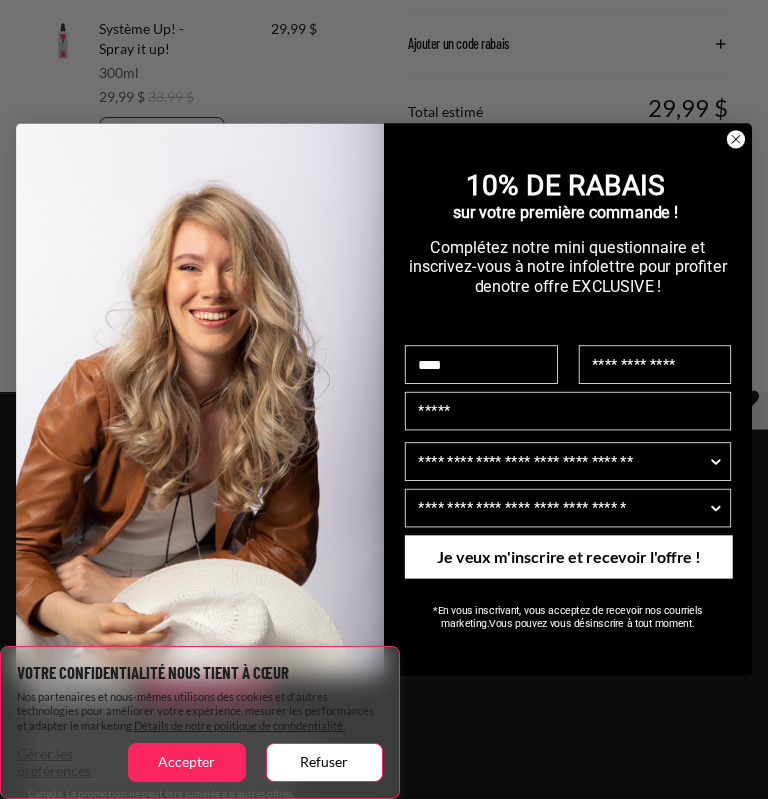 type on "****" 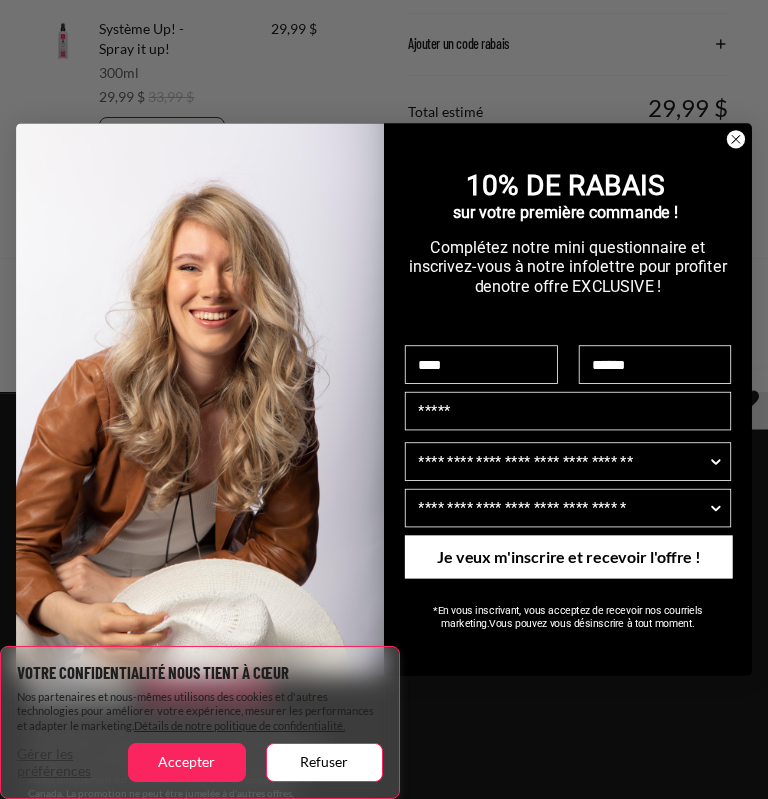 type on "******" 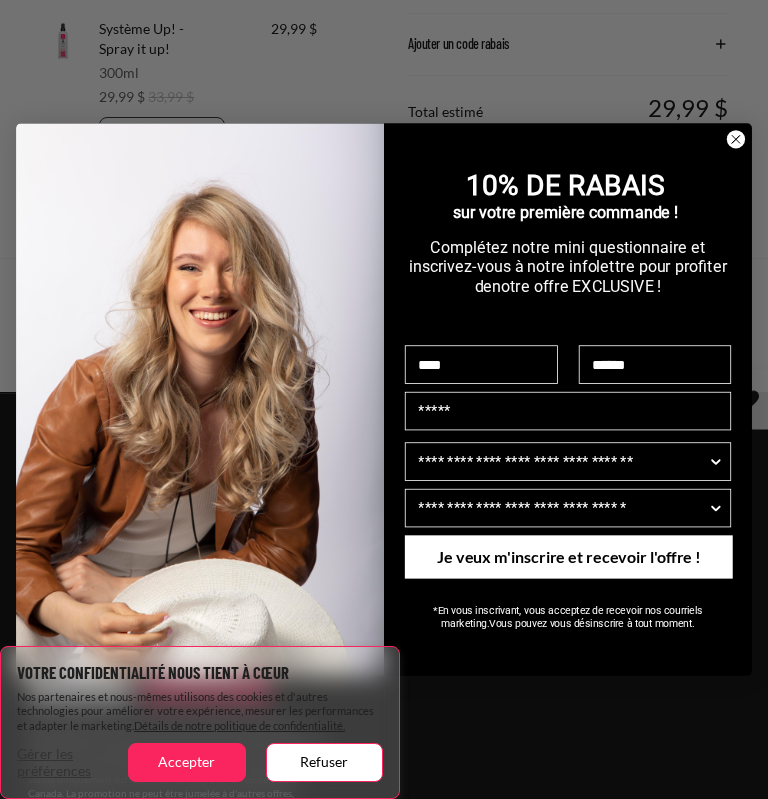 type on "**********" 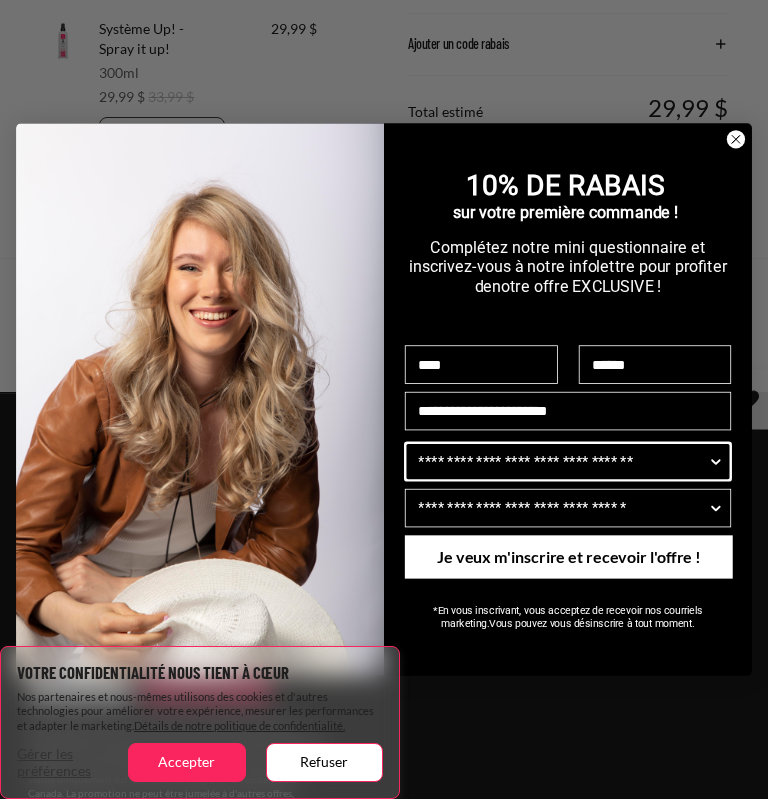 click on "Quelle est votre couleur de cheveux ?" at bounding box center [562, 461] 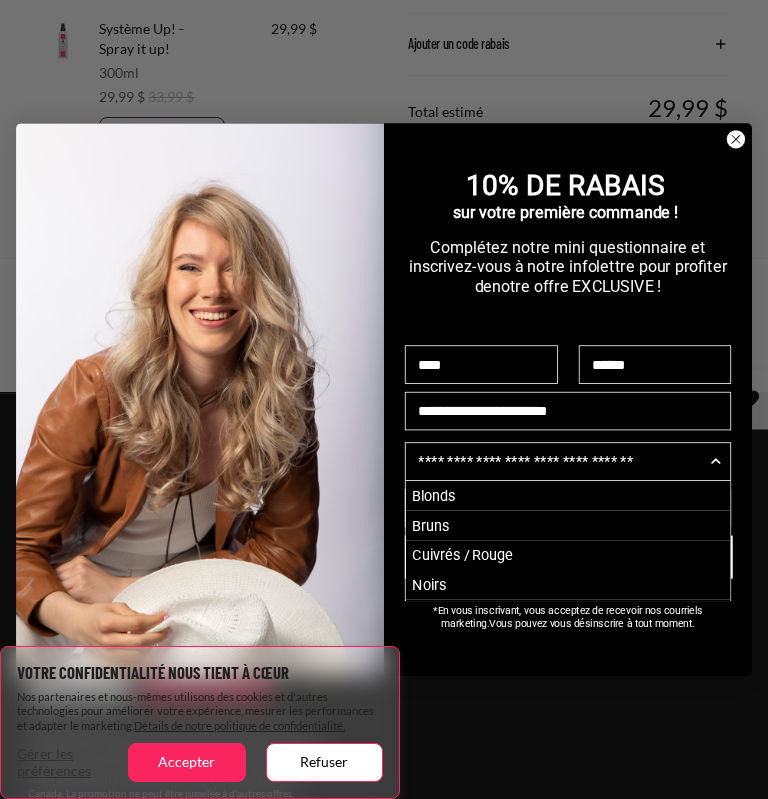 click on "Bruns" at bounding box center [568, 526] 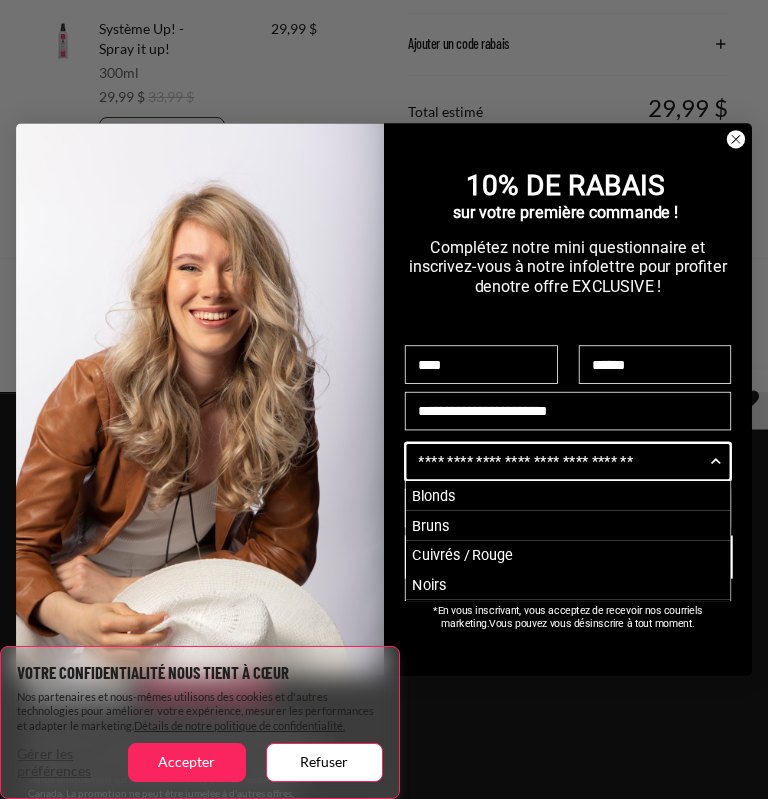 type on "*****" 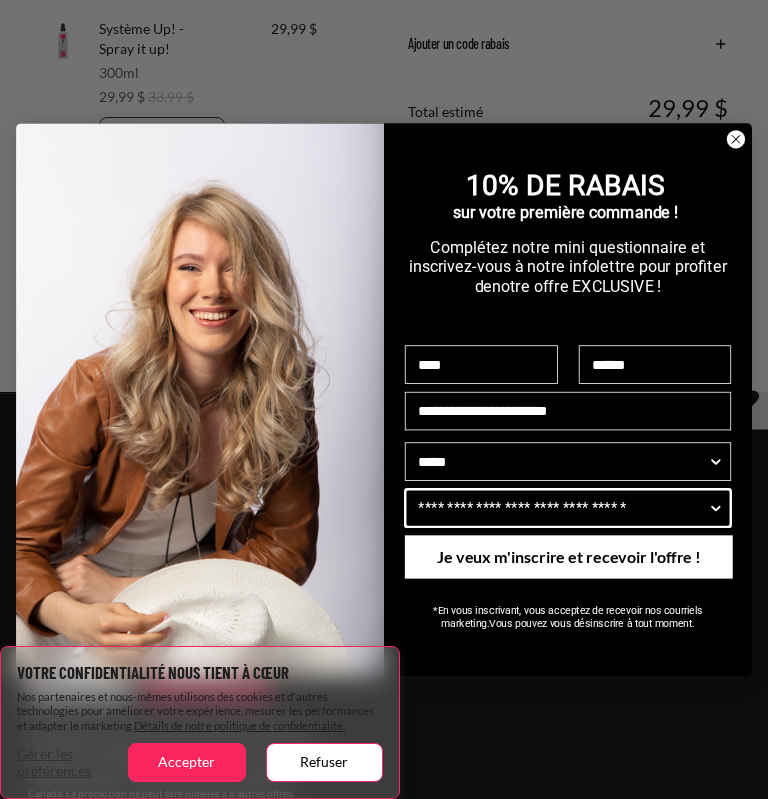 click on "Quels problèmes voulez-vous cibler" at bounding box center [562, 508] 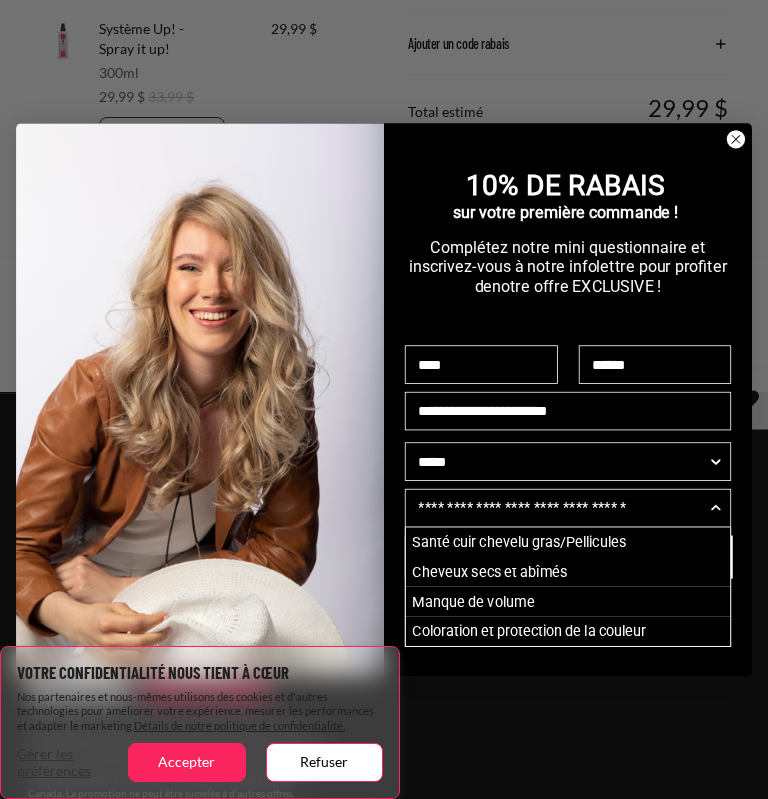 click on "Manque de volume" at bounding box center (568, 602) 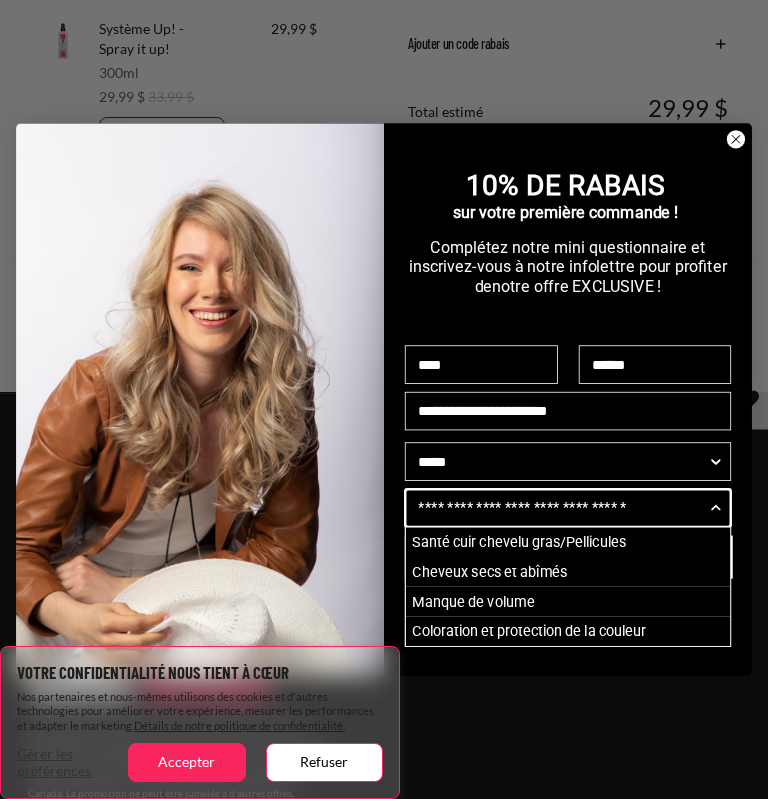 type on "**********" 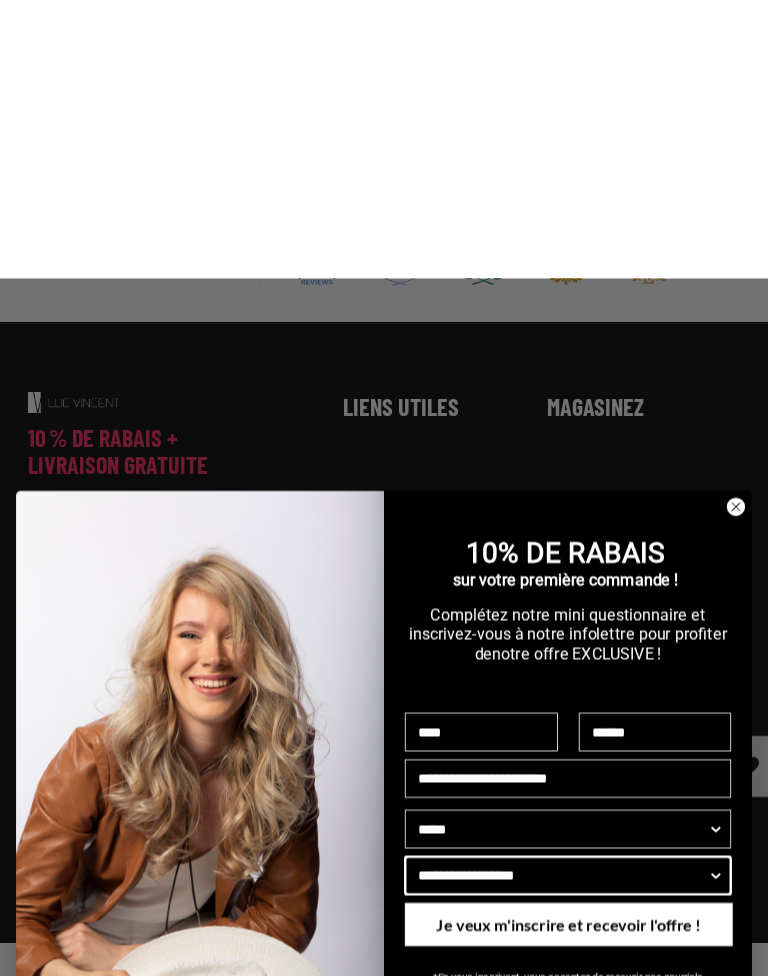 scroll, scrollTop: 539, scrollLeft: 0, axis: vertical 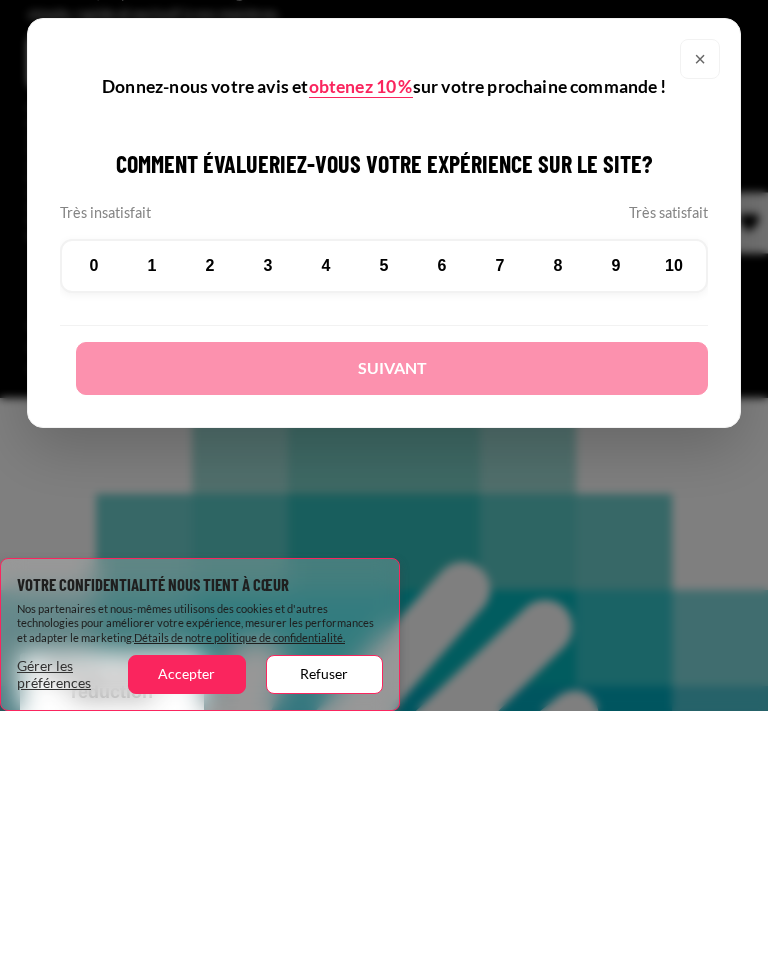 click on "10" at bounding box center (674, 531) 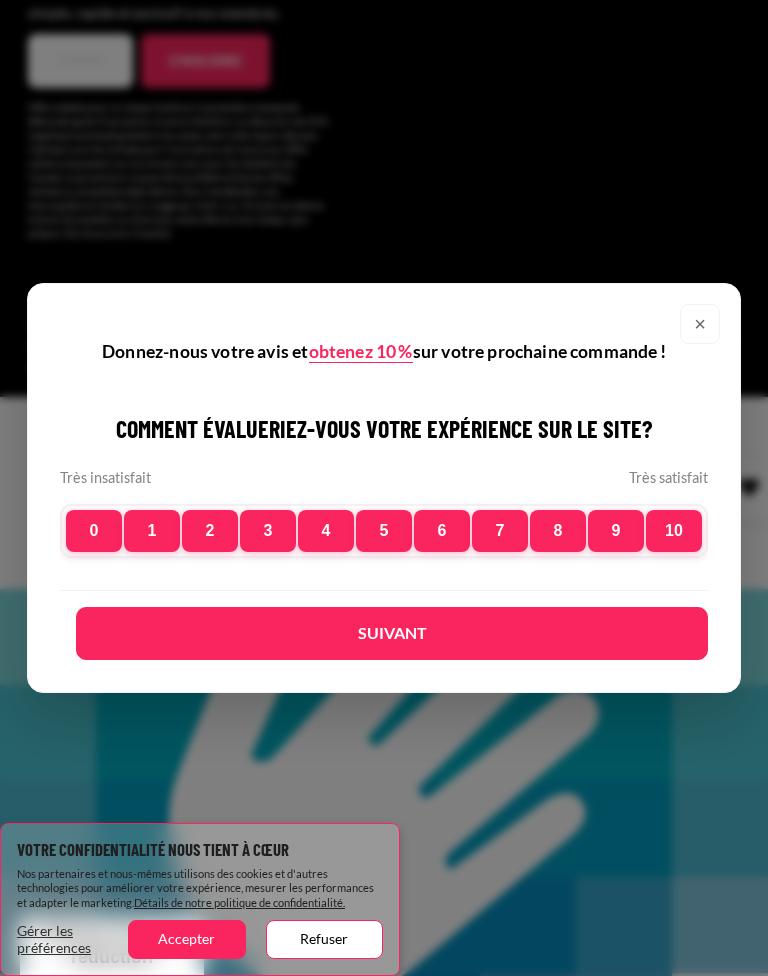click on "Suivant" at bounding box center (392, 633) 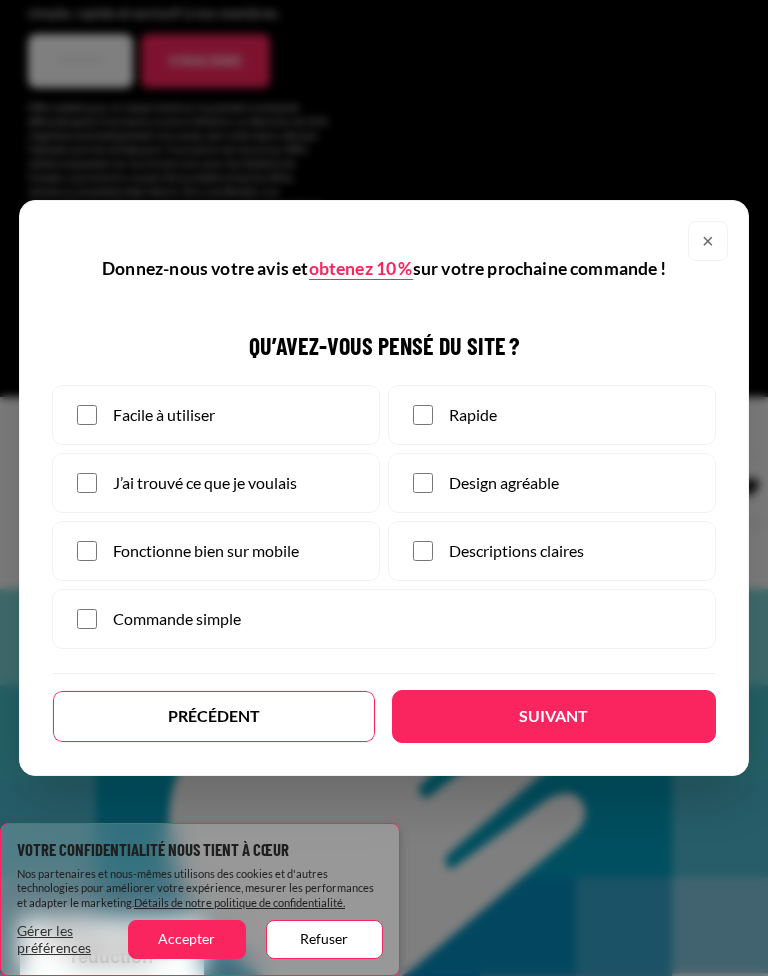 click on "Facile à utiliser" at bounding box center (216, 415) 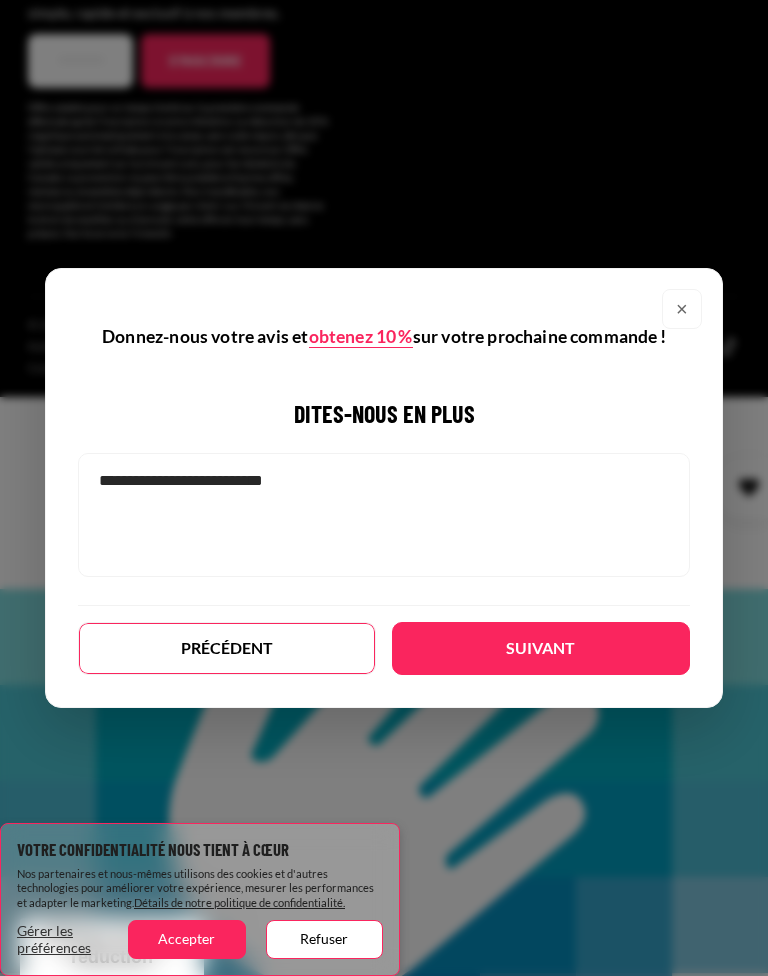 click at bounding box center [384, 515] 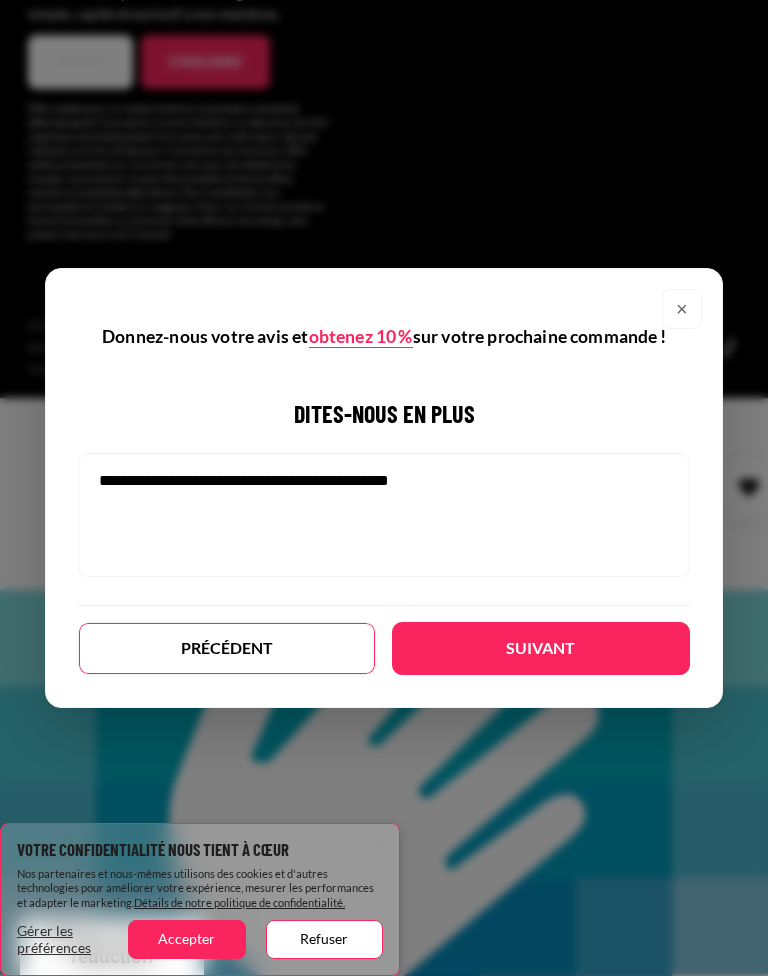 type on "**********" 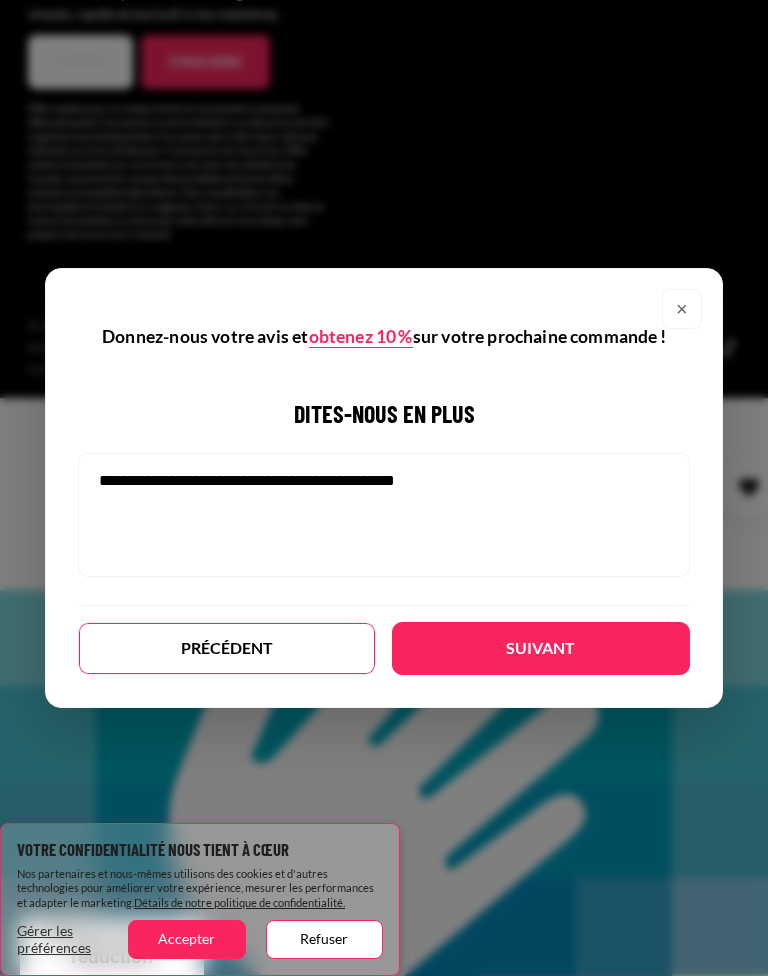 click on "Suivant" at bounding box center (541, 648) 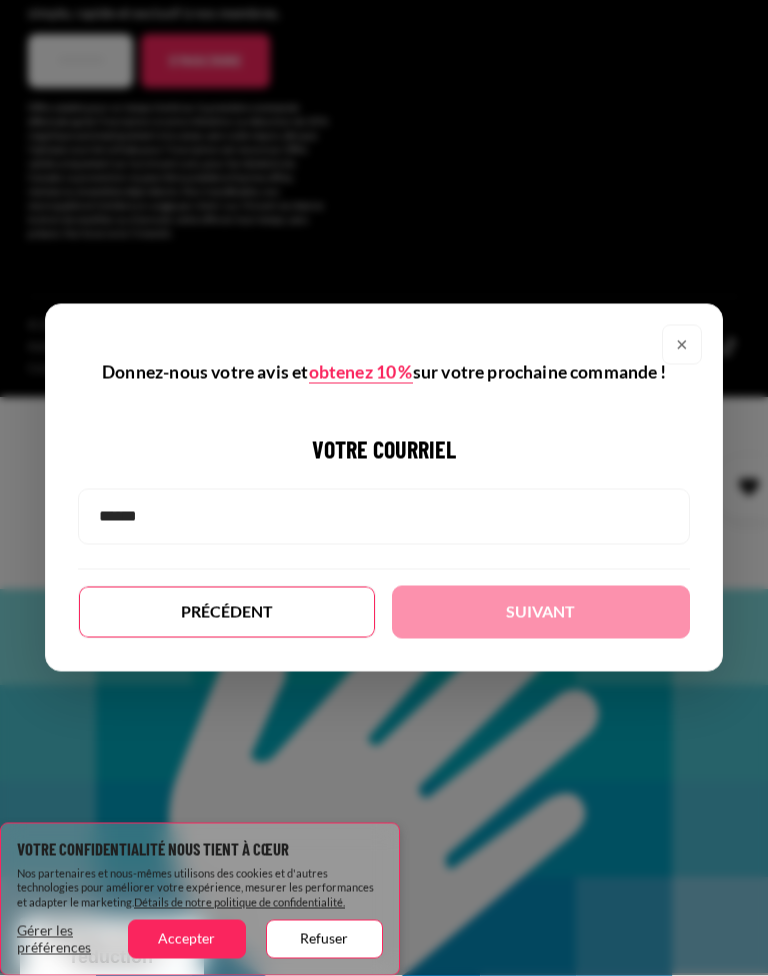 click at bounding box center (384, 517) 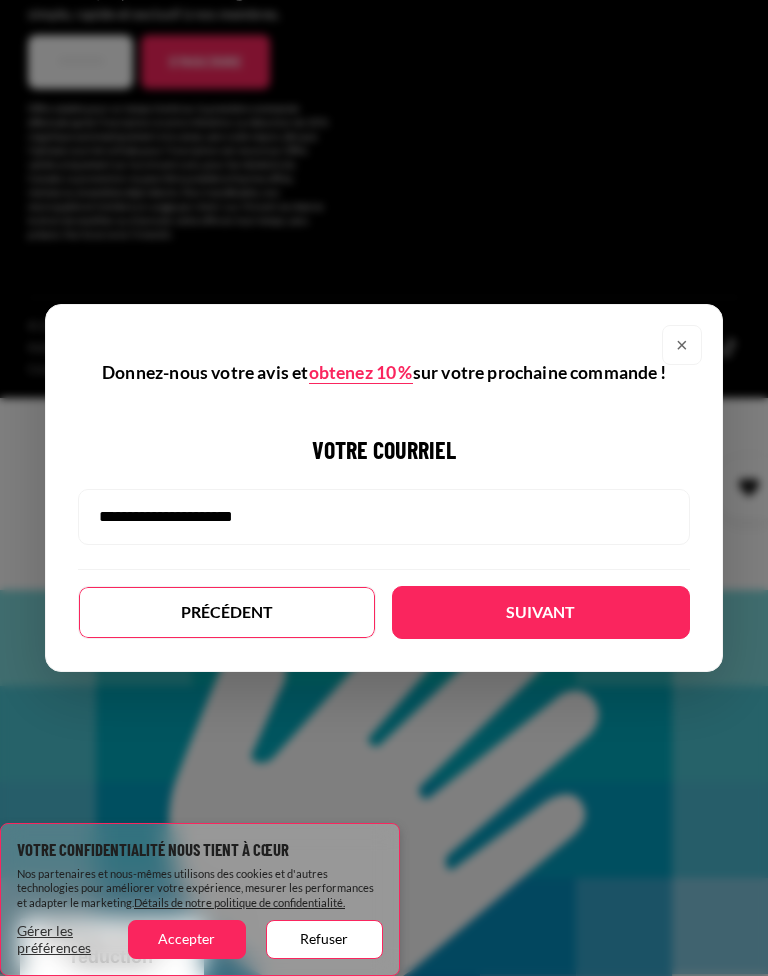 type on "**********" 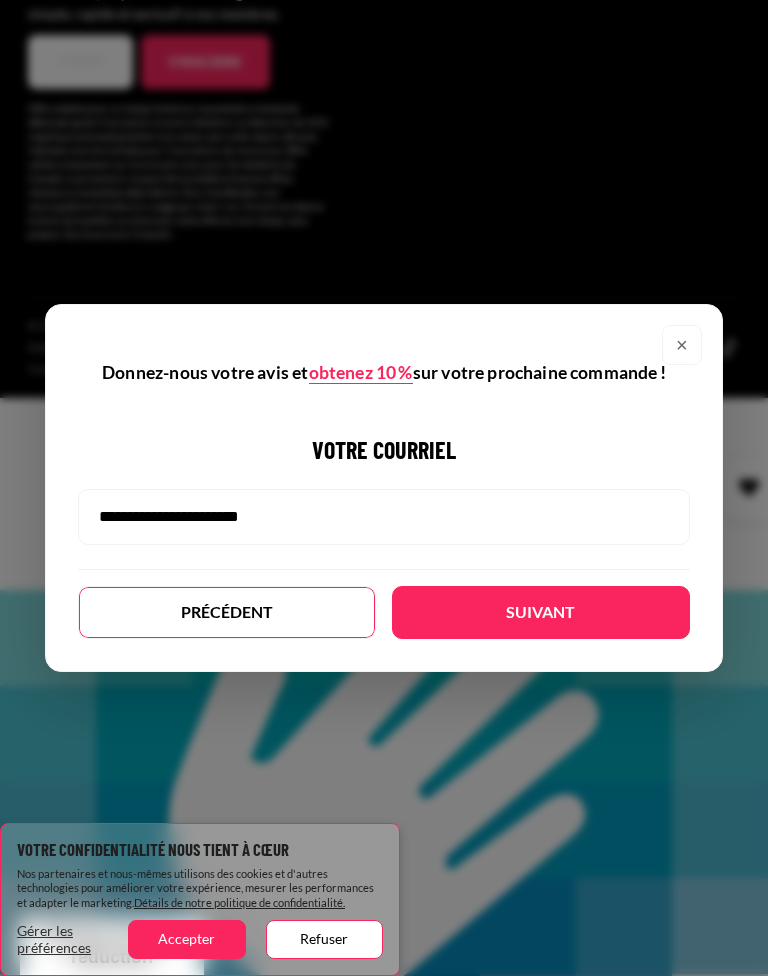 click on "Suivant" at bounding box center [541, 612] 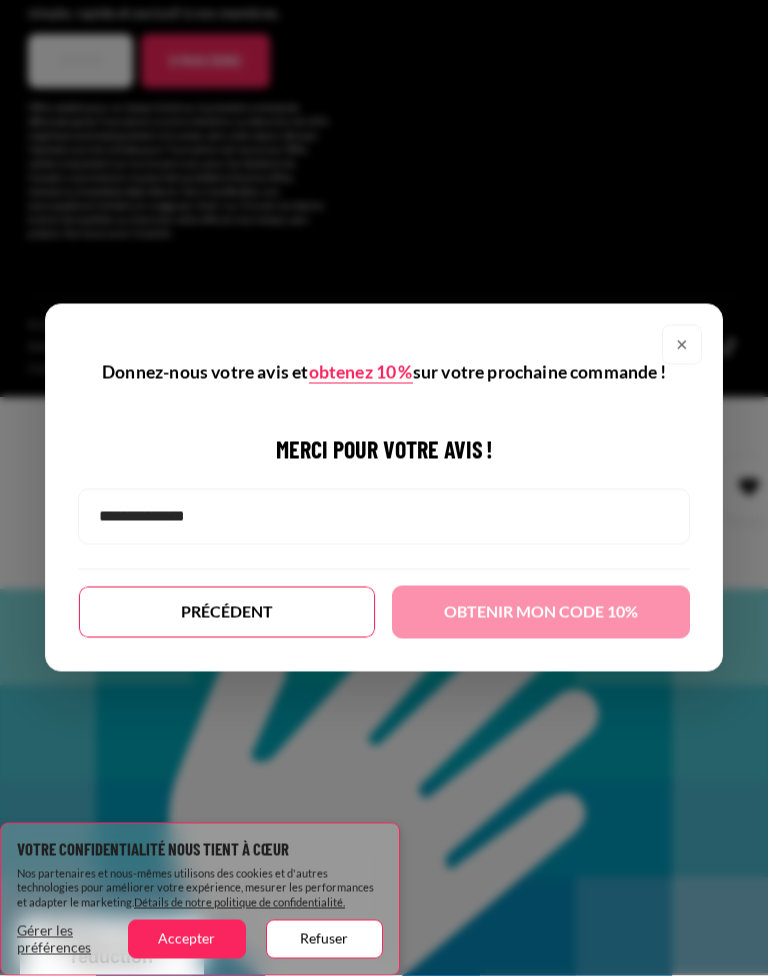 click on "×
Donnez-nous votre avis et  obtenez 10 %  sur votre prochaine commande !
Comment évalueriez-vous votre expérience sur le site?
Très insatisfait
Très satisfait
0
1
2
3
4
5
6
7
8" at bounding box center [384, 488] 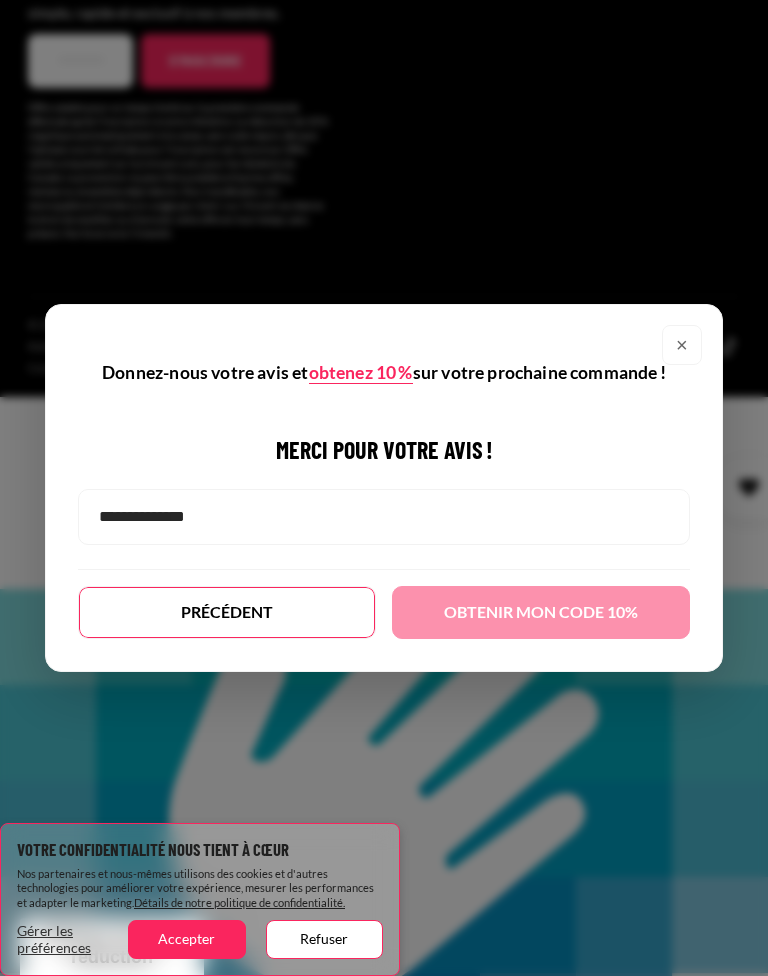 click at bounding box center [384, 517] 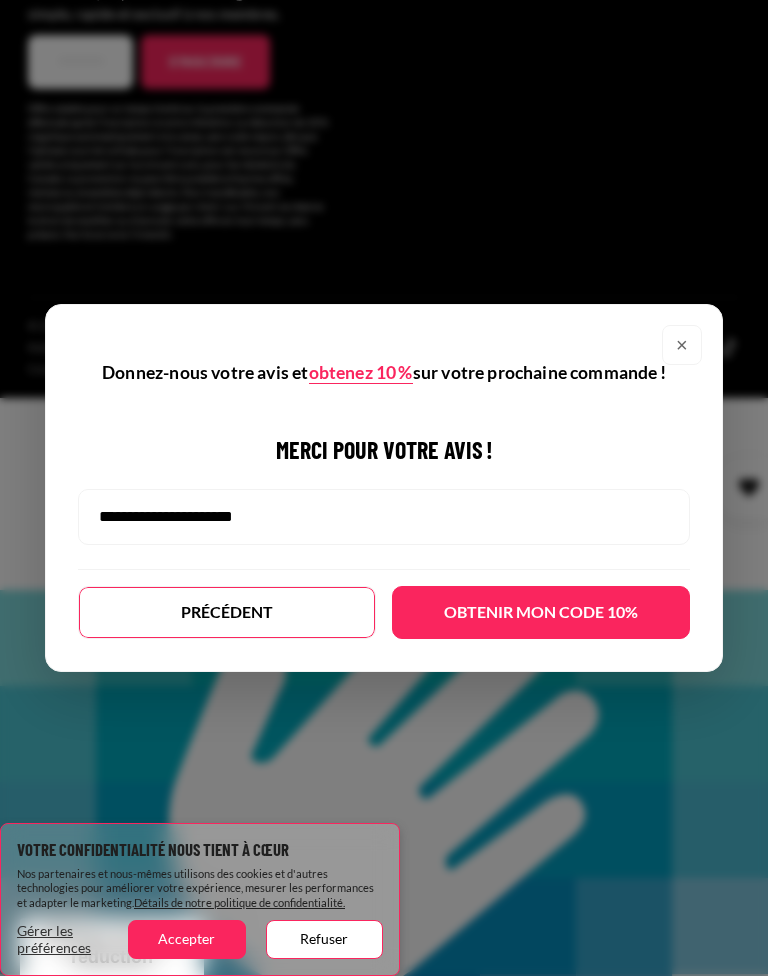 type on "**********" 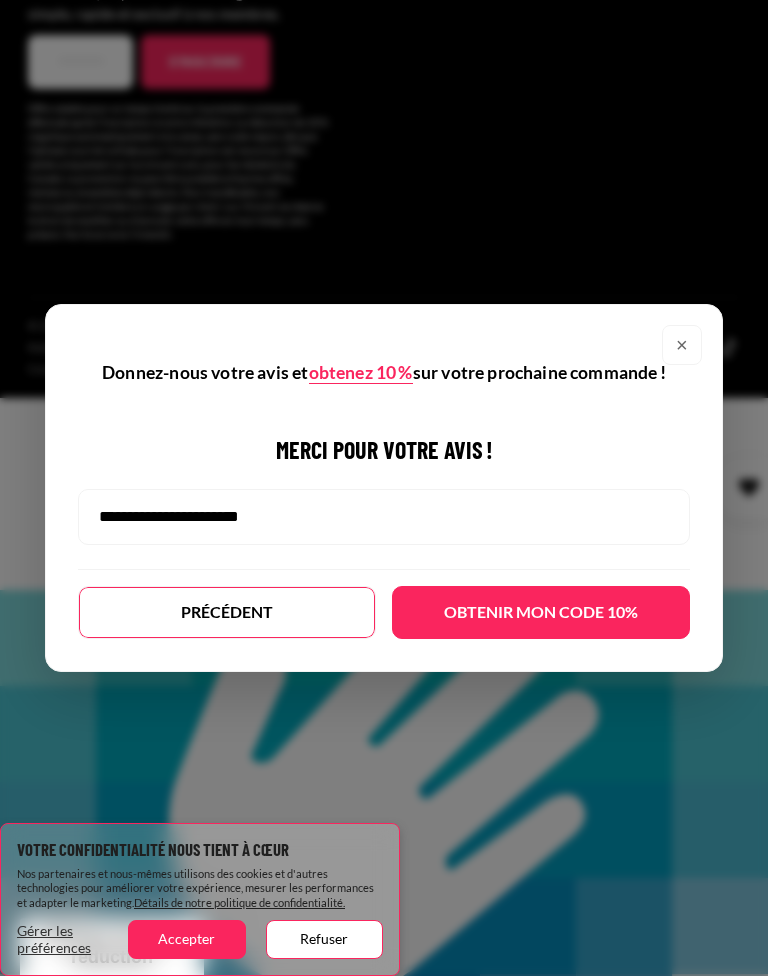 click on "Obtenir mon code 10%" at bounding box center (541, 612) 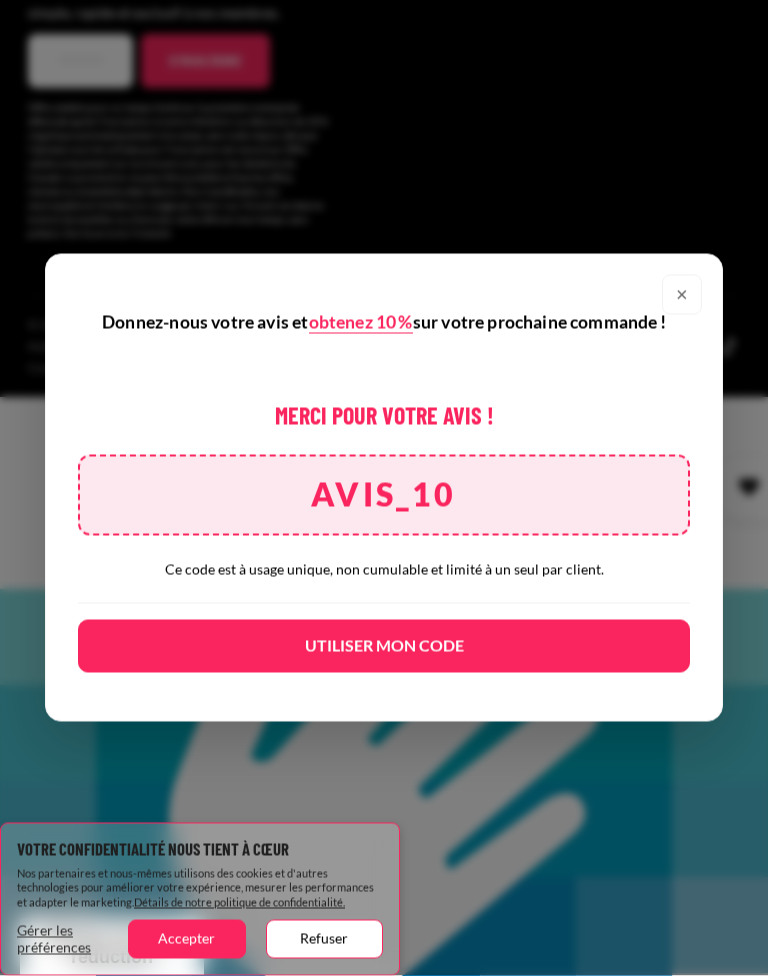 scroll, scrollTop: 805, scrollLeft: 0, axis: vertical 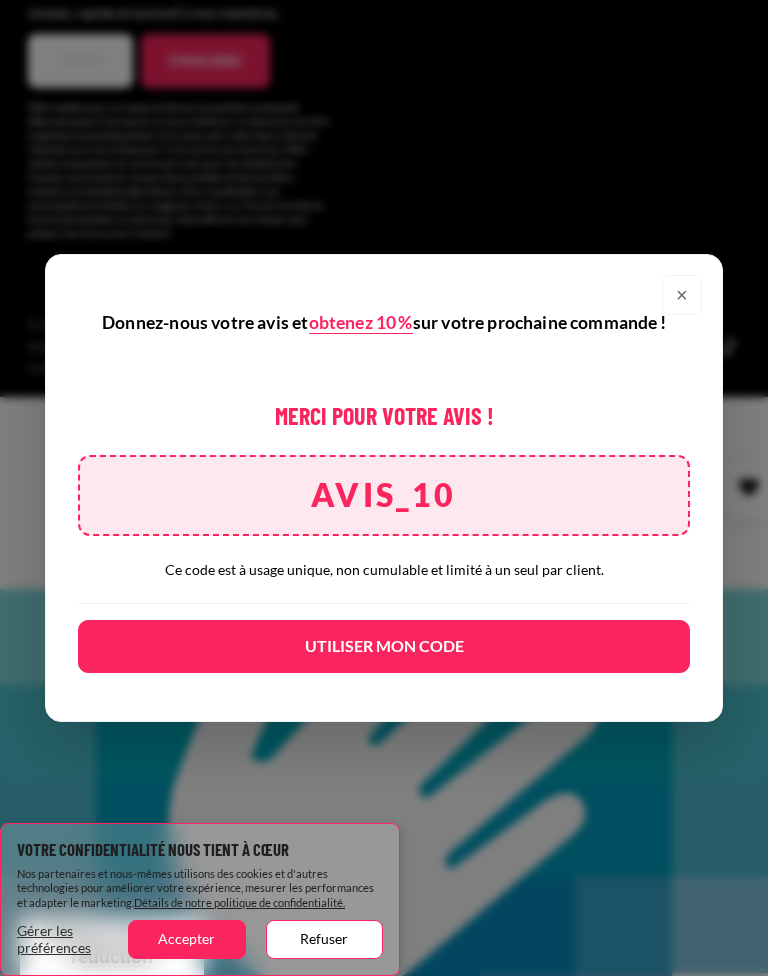 click on "Utiliser mon code" at bounding box center [384, 646] 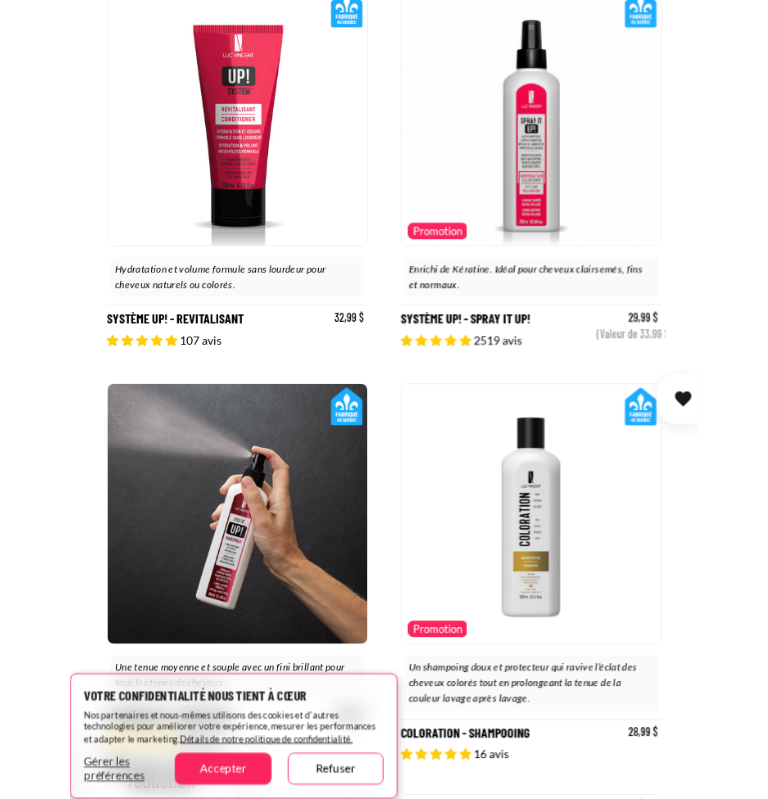 scroll, scrollTop: 1837, scrollLeft: 0, axis: vertical 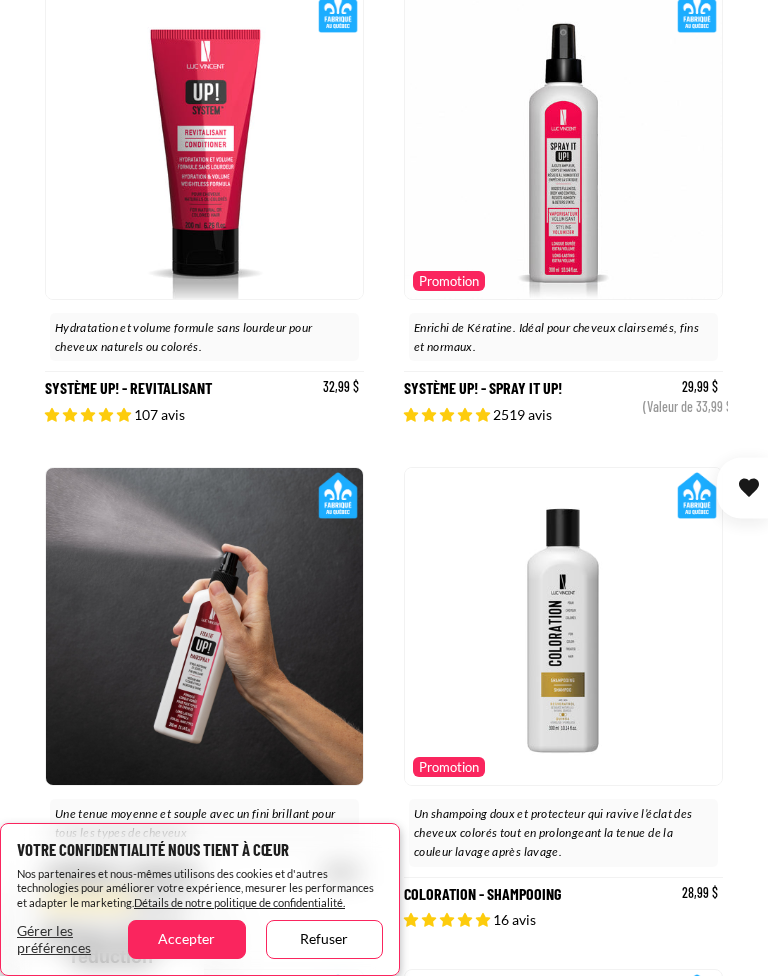 click 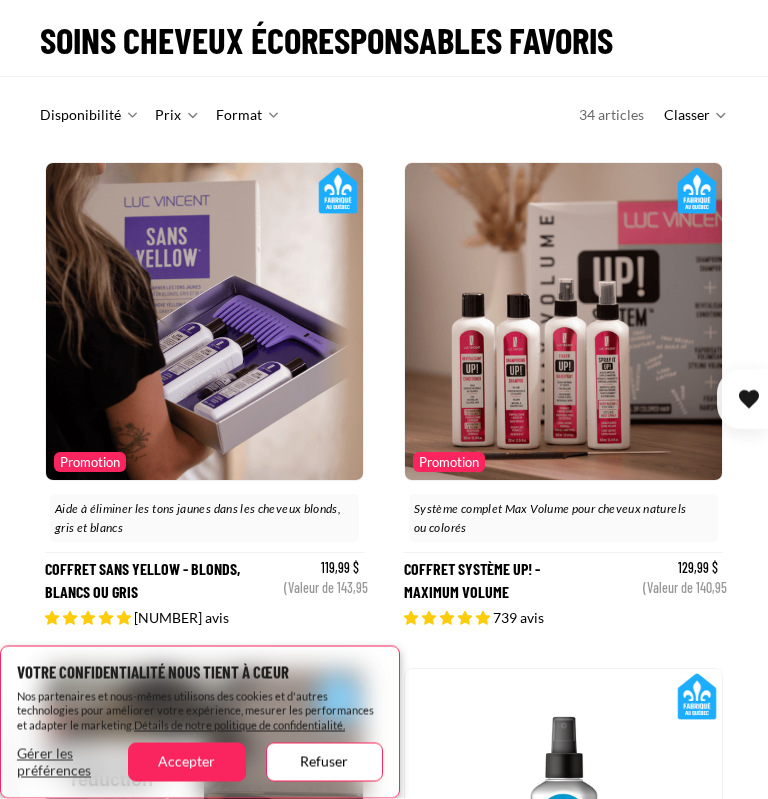 scroll, scrollTop: 66, scrollLeft: 0, axis: vertical 